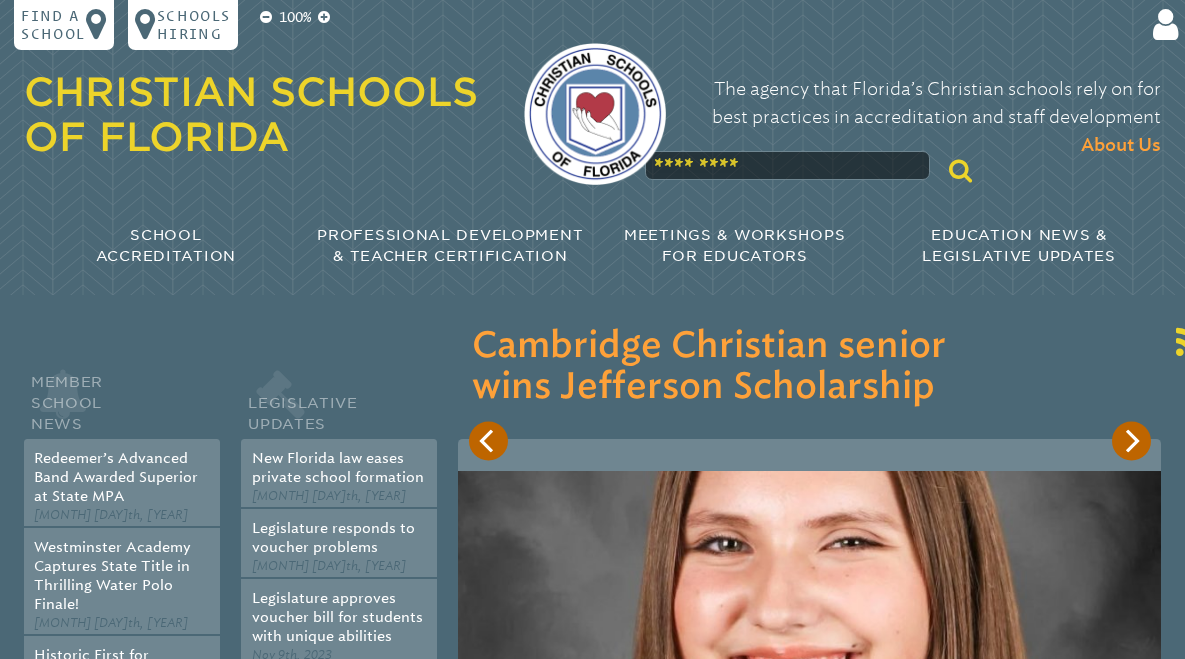 scroll, scrollTop: 0, scrollLeft: 0, axis: both 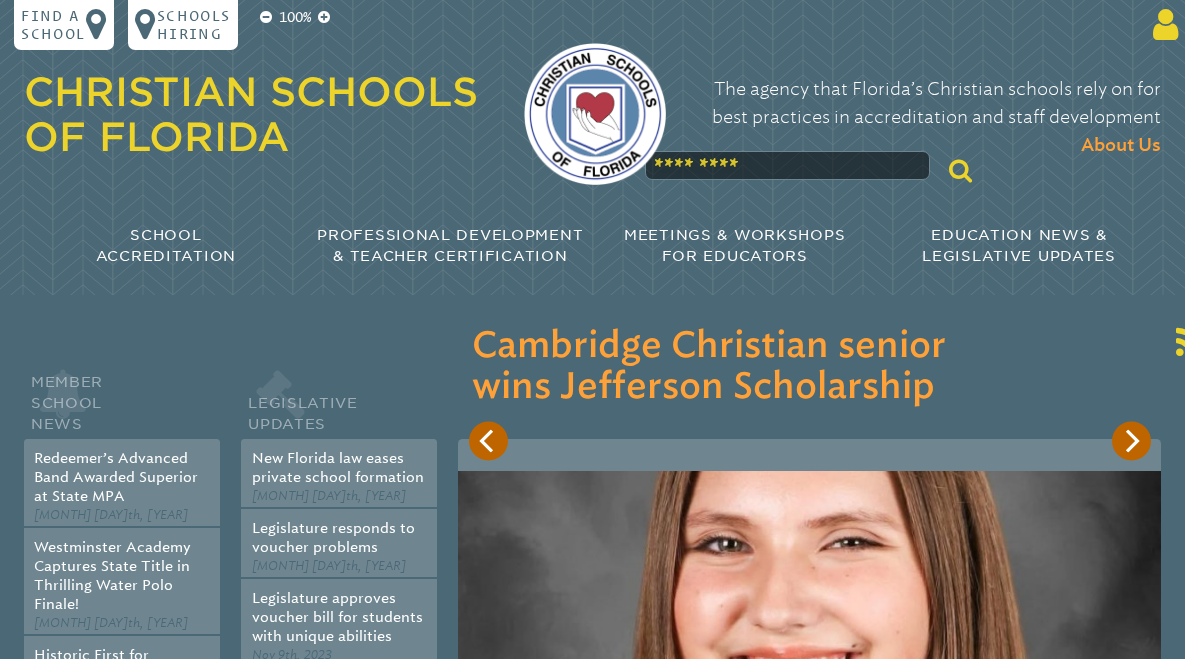 click at bounding box center (1162, 25) 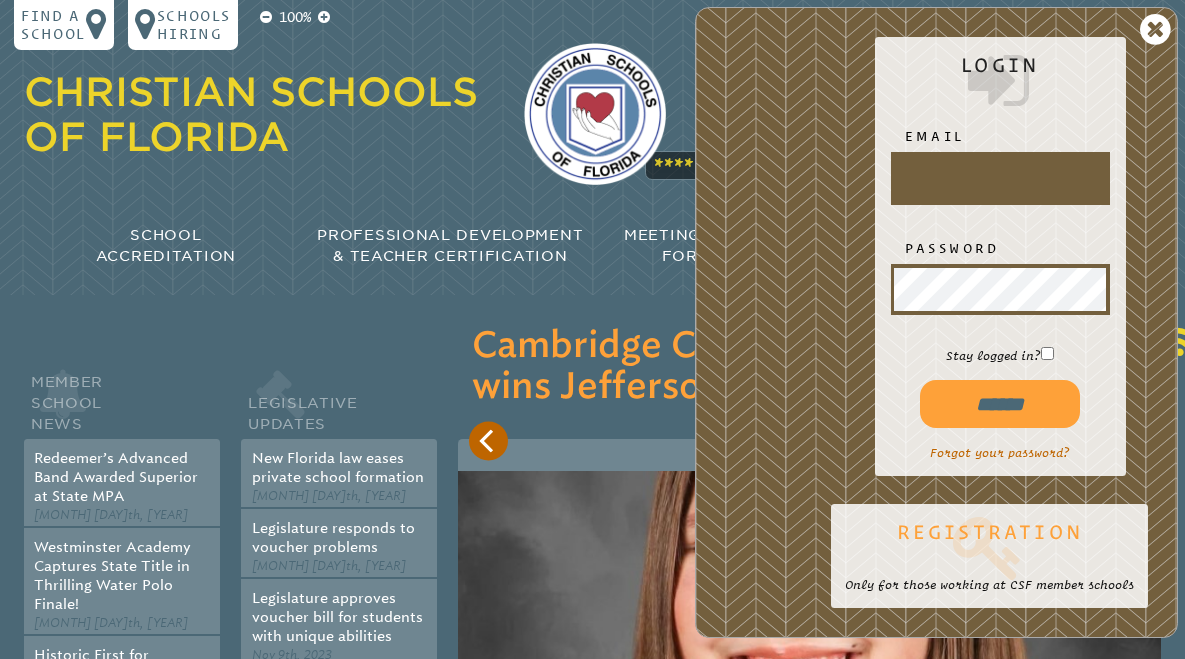 click at bounding box center [989, 547] 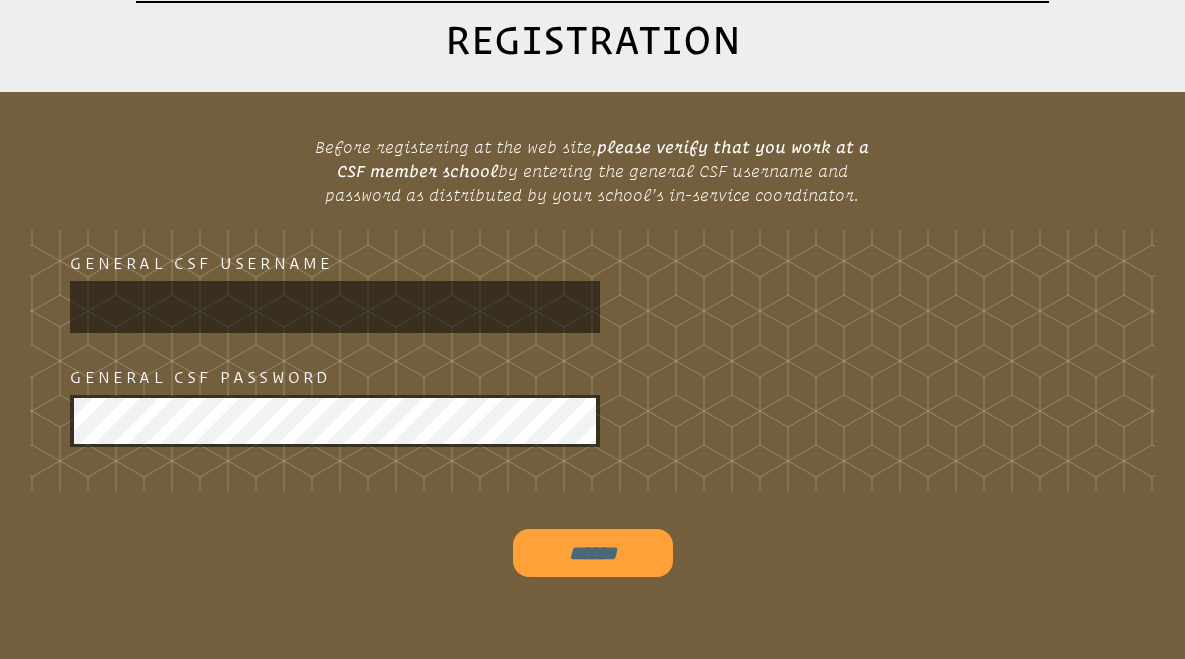 scroll, scrollTop: 330, scrollLeft: 0, axis: vertical 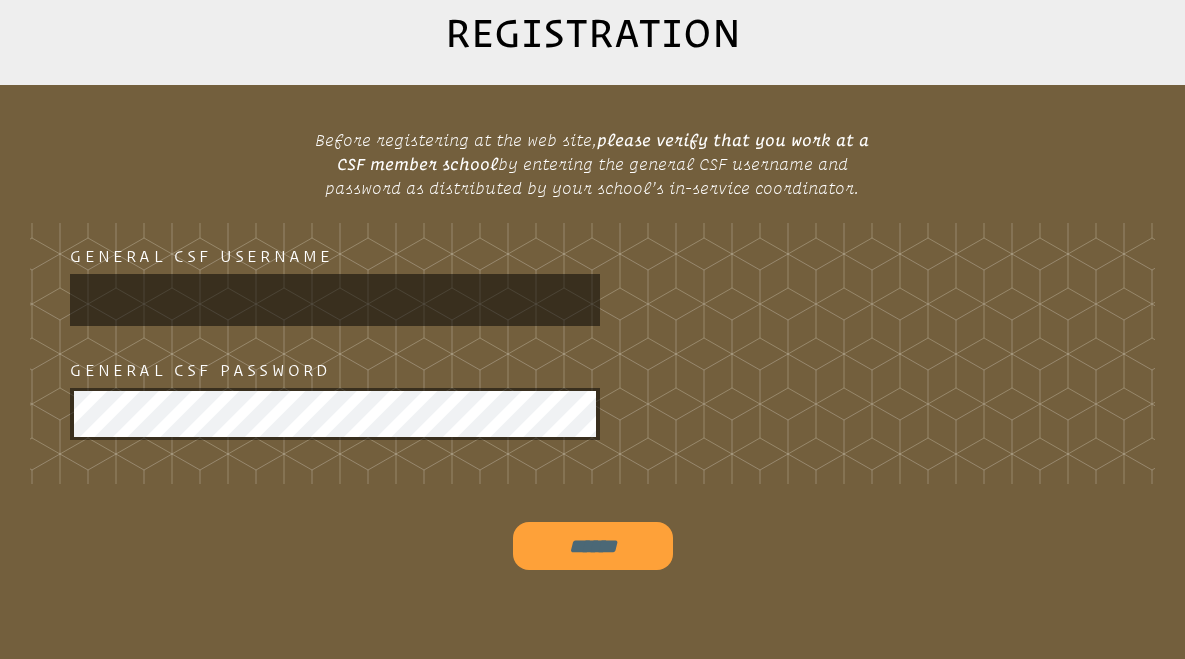 click at bounding box center [335, 299] 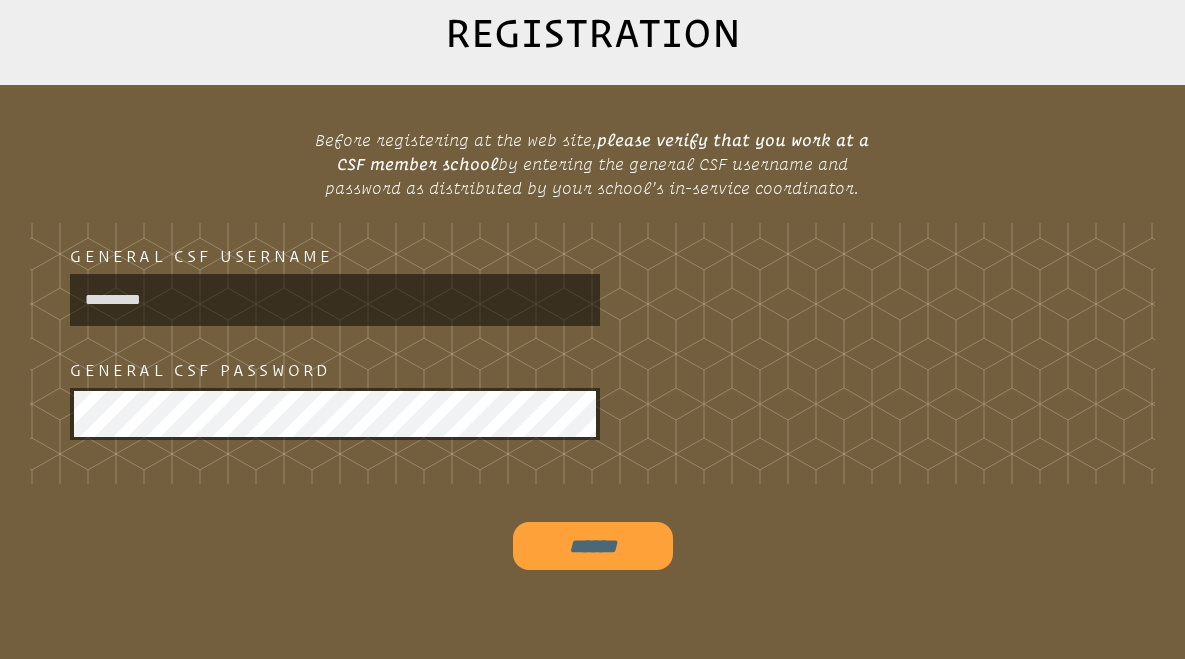 type on "*********" 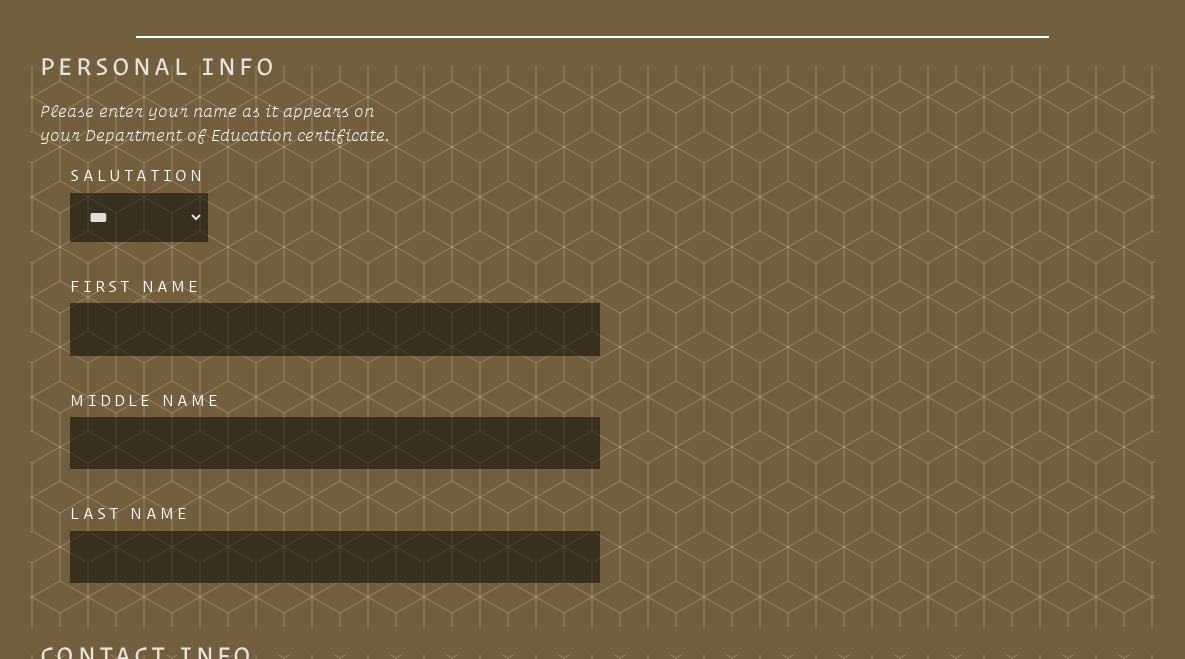scroll, scrollTop: 443, scrollLeft: 0, axis: vertical 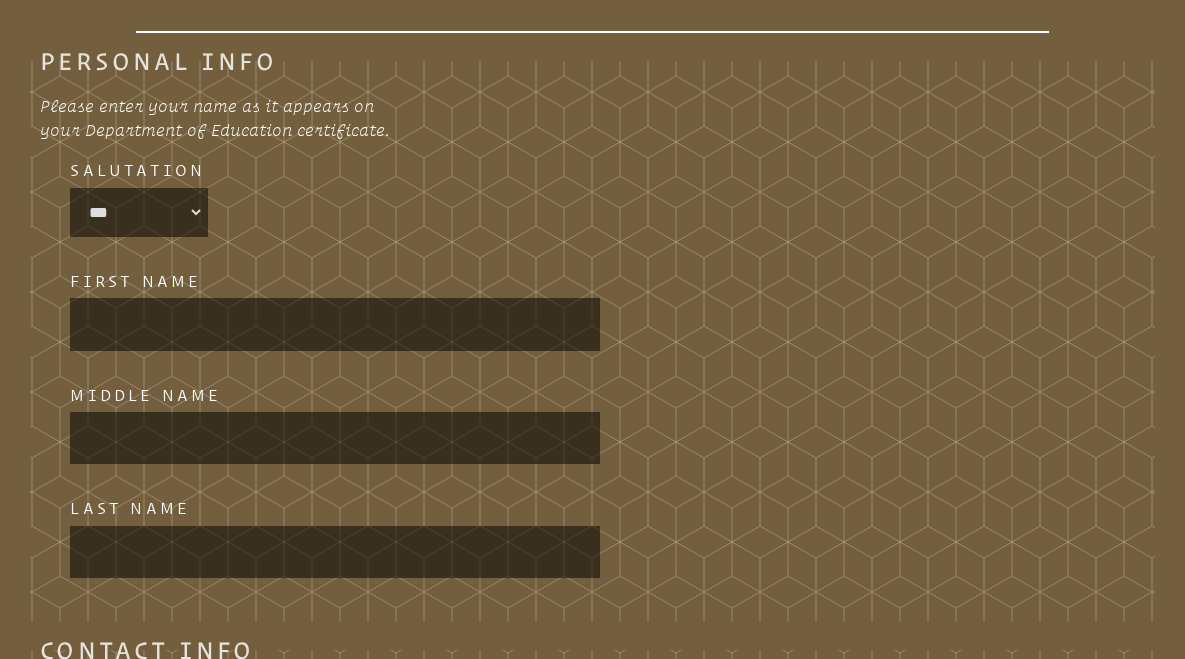 click at bounding box center (335, 324) 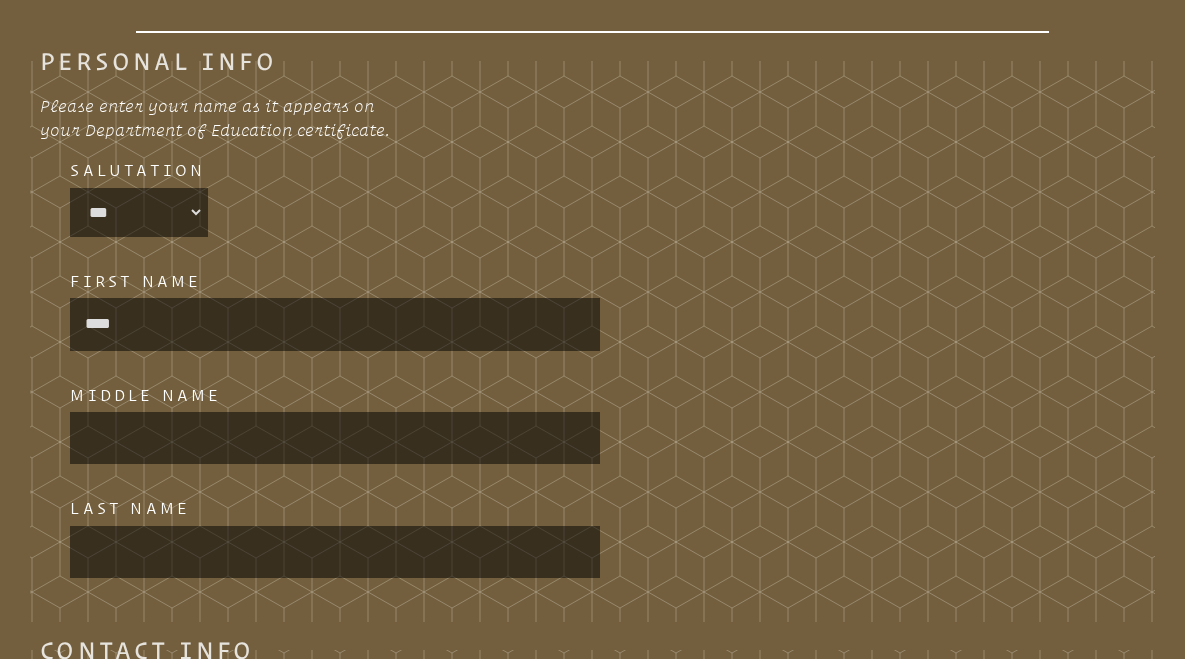 type on "****" 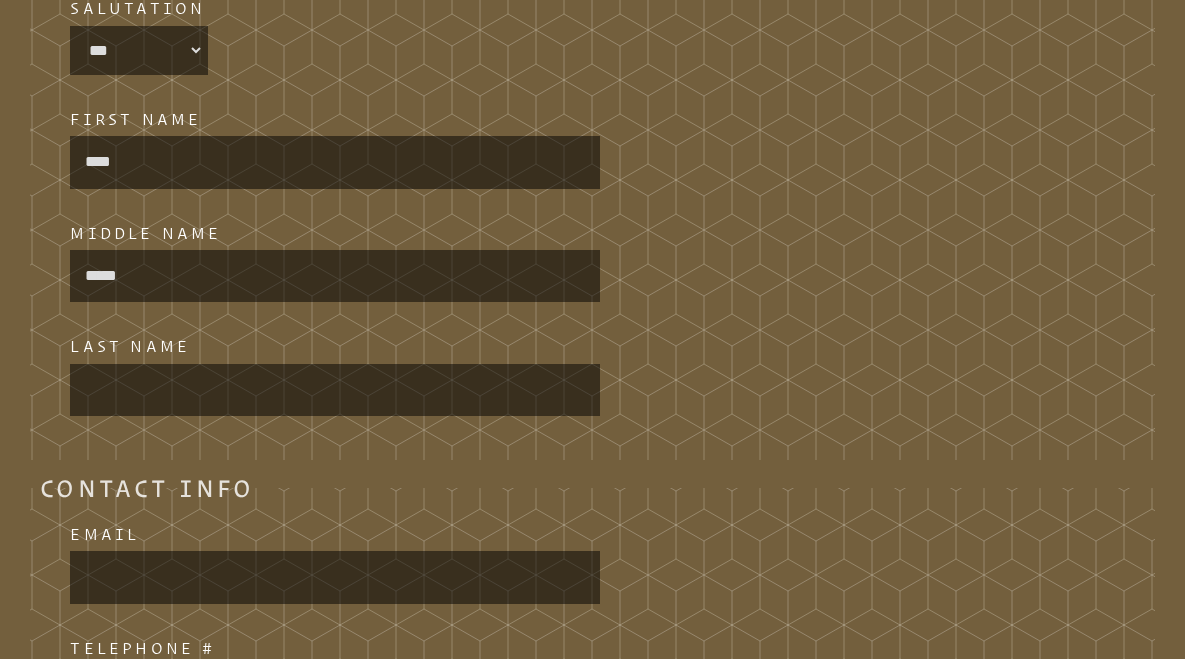 scroll, scrollTop: 607, scrollLeft: 0, axis: vertical 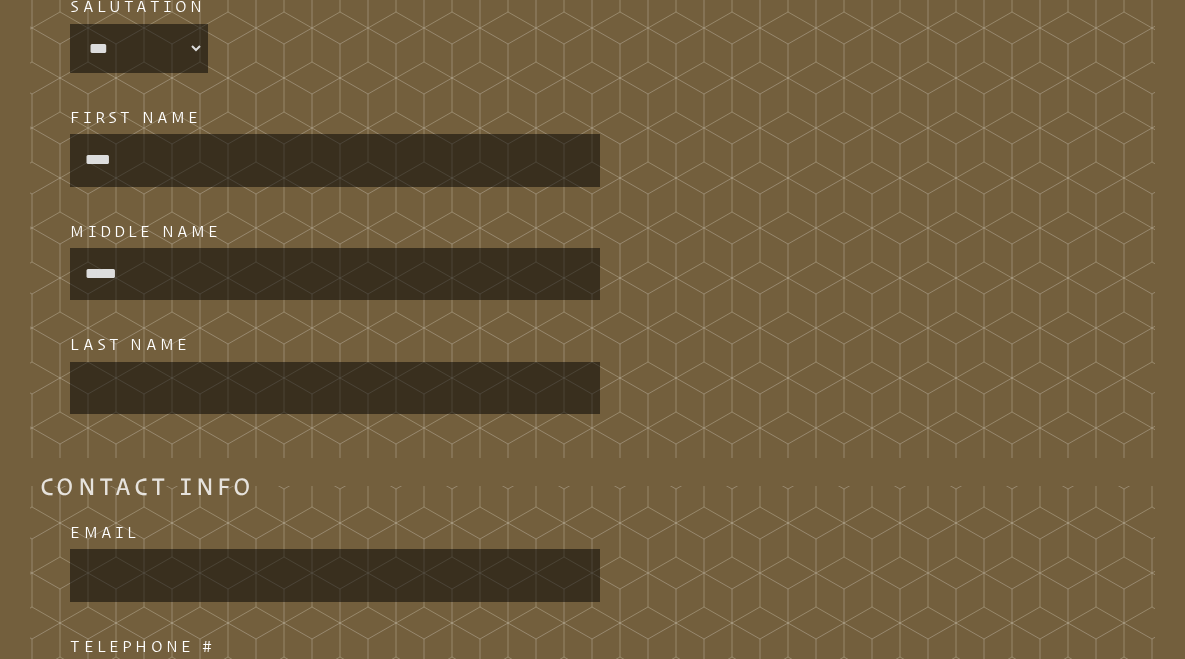 type on "*****" 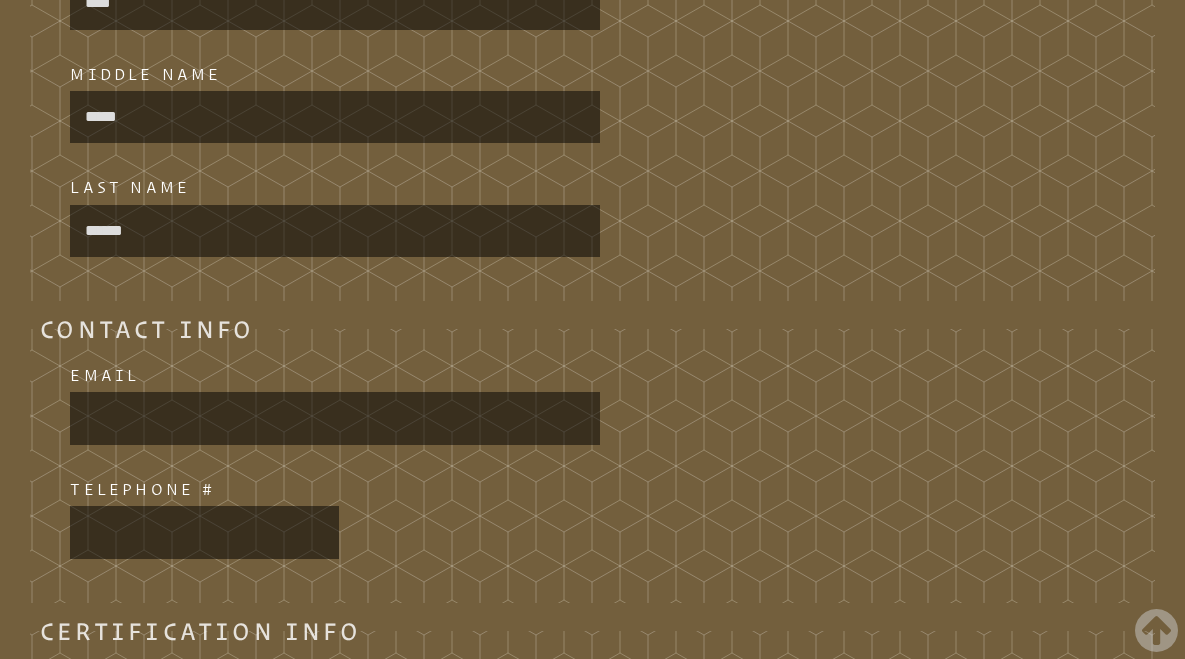 scroll, scrollTop: 898, scrollLeft: 0, axis: vertical 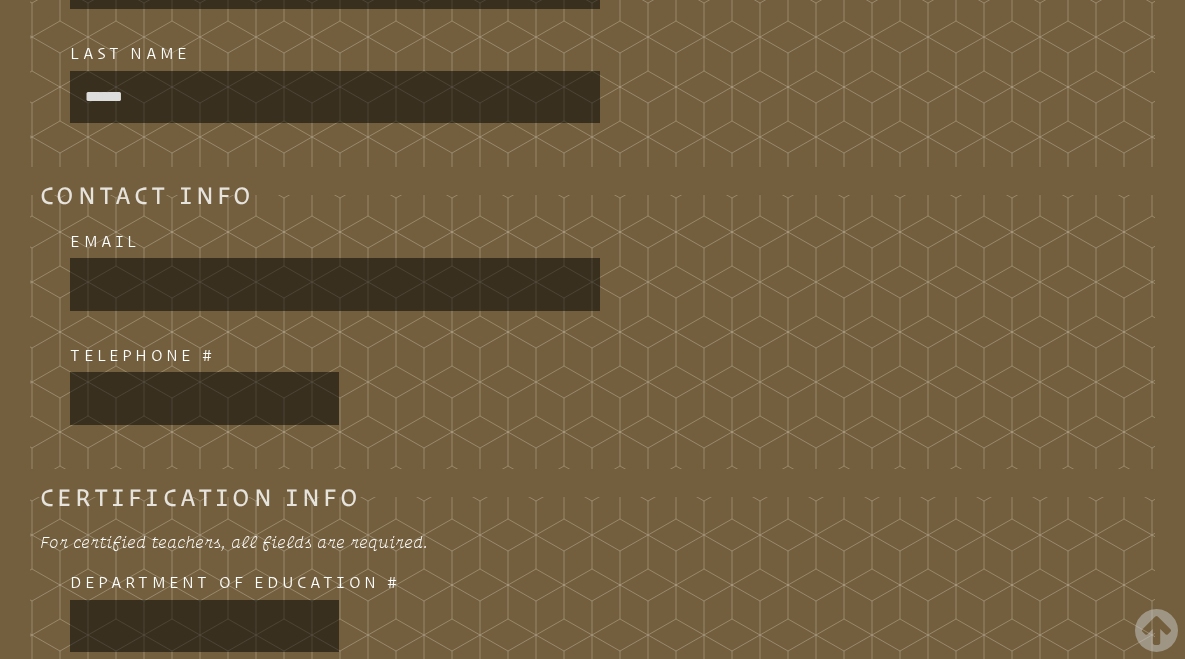 type on "******" 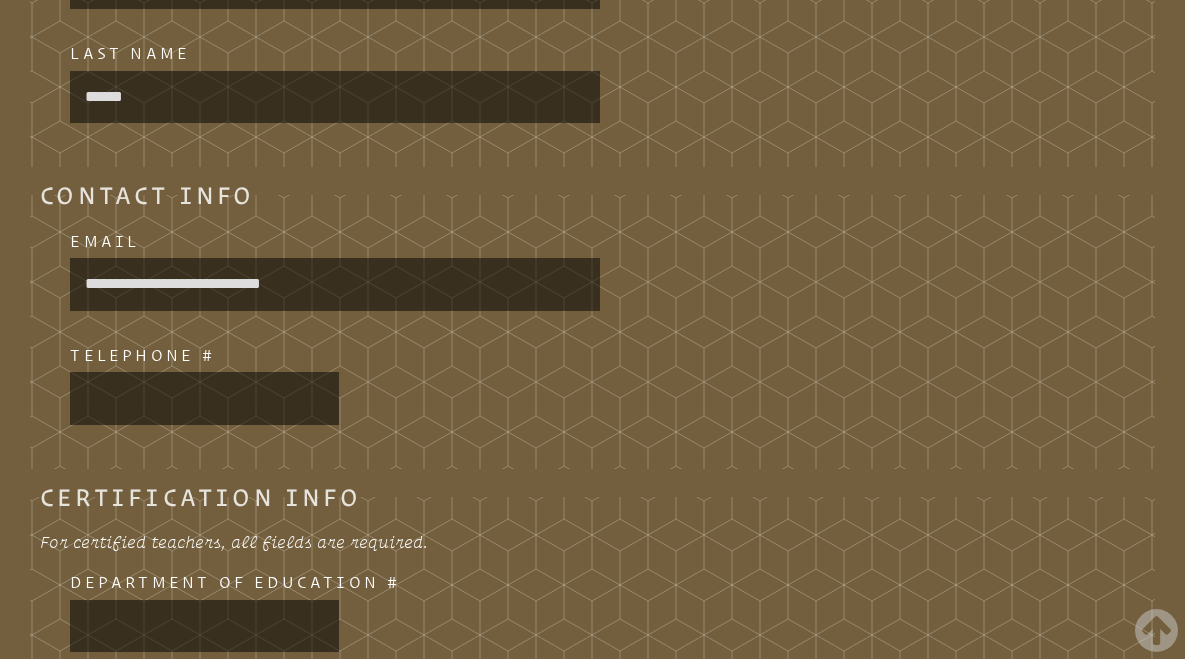 type on "**********" 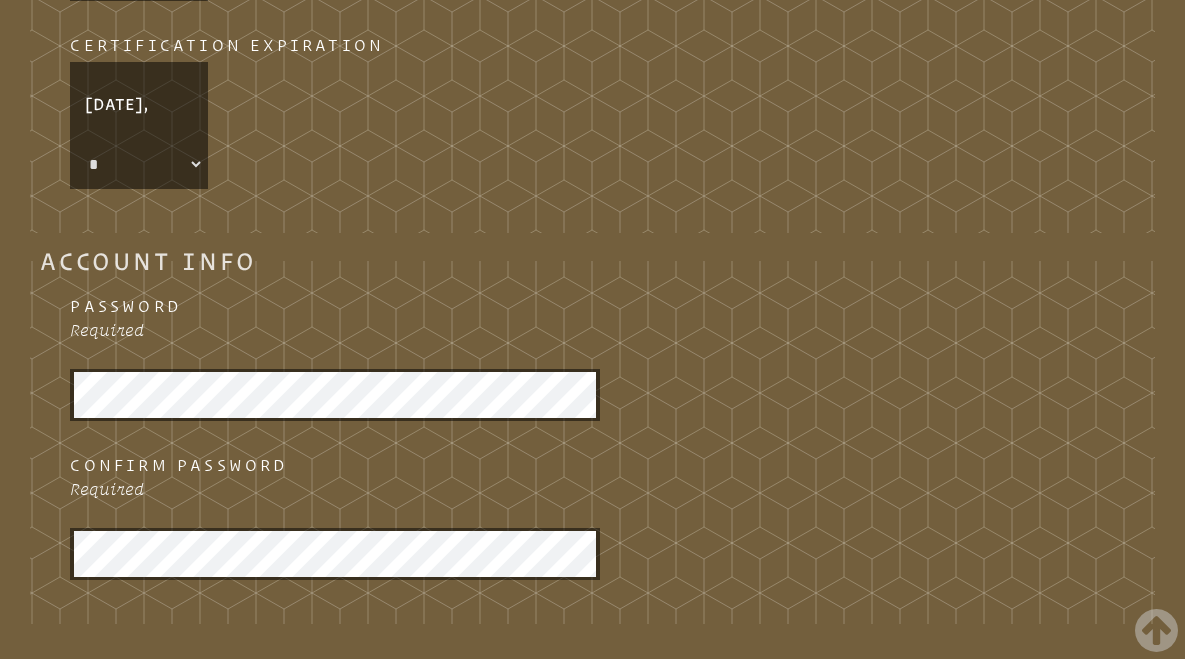 scroll, scrollTop: 1799, scrollLeft: 0, axis: vertical 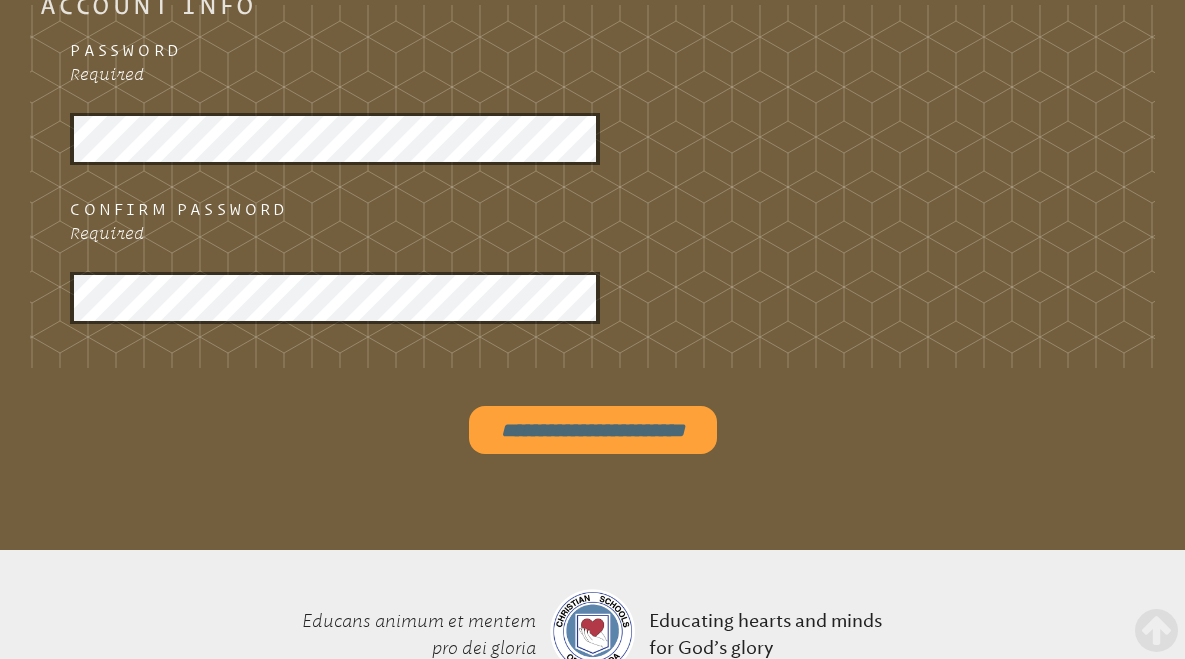 click on "**********" at bounding box center (593, 430) 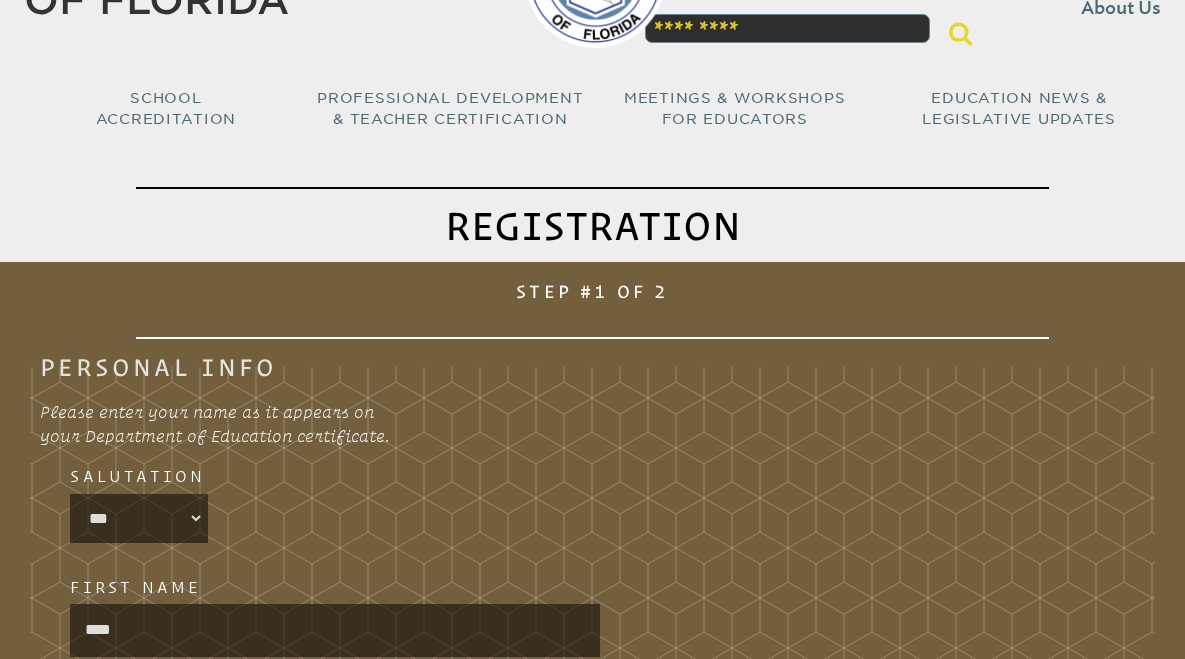 scroll, scrollTop: 0, scrollLeft: 0, axis: both 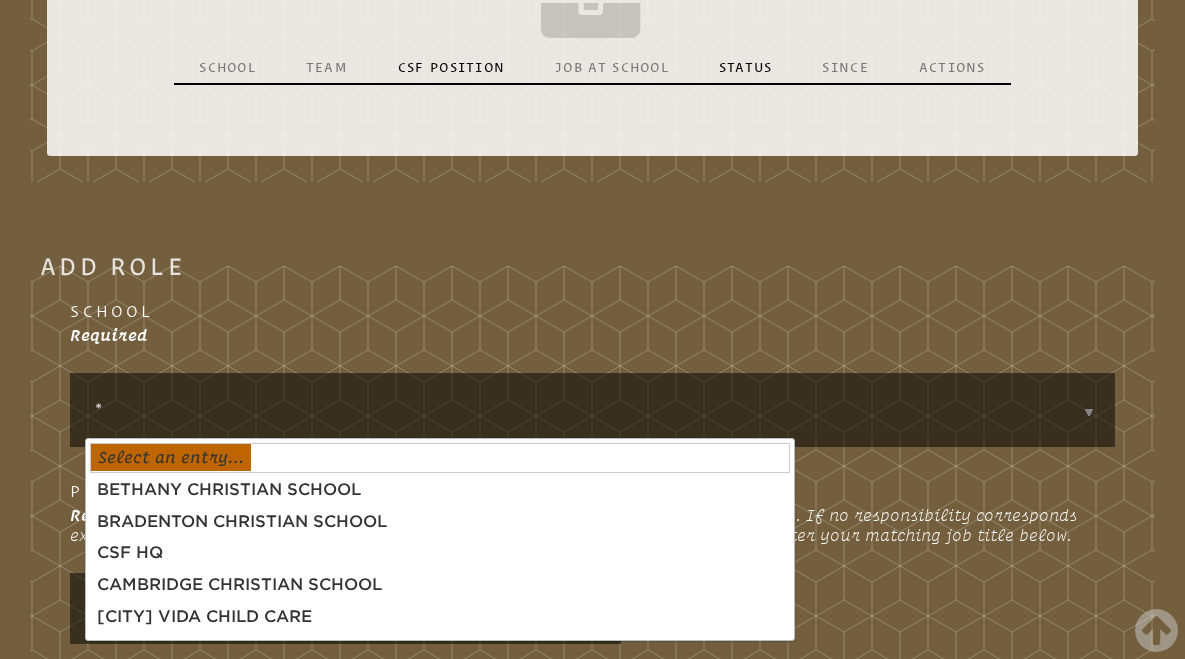 type on "**" 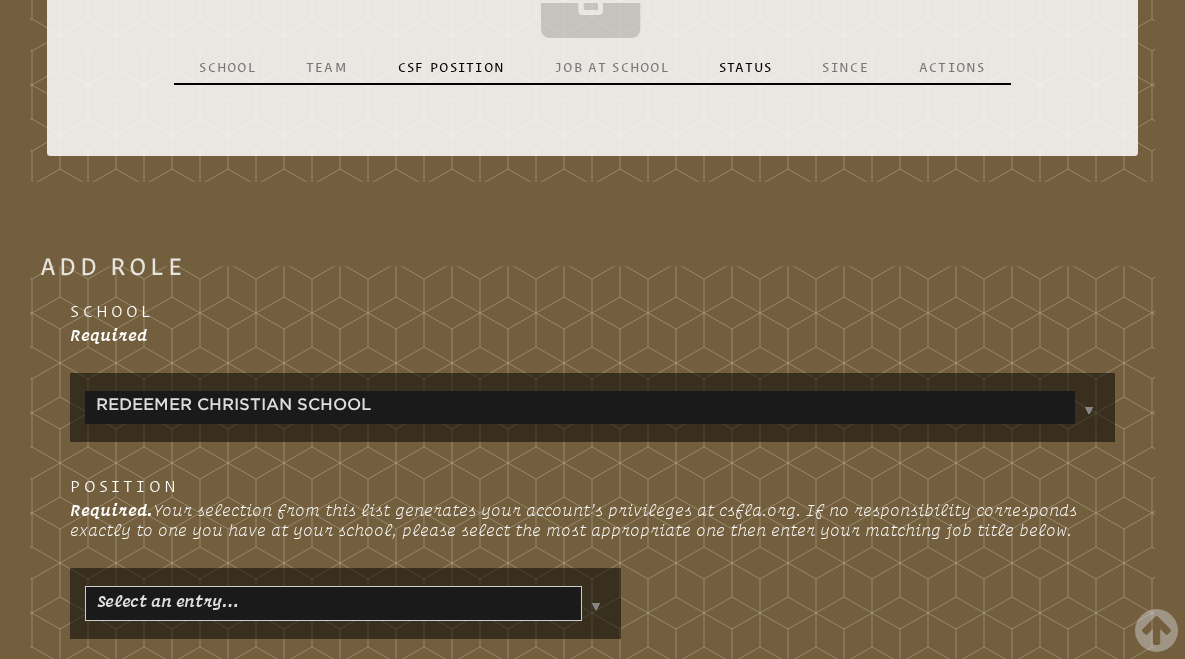 click on "[SCHOOL] [SCHOOL_NAME] [CITY] [POSTAL_CODE] [SCHOOL_NAME] [CITY] [POSTAL_CODE] [SCHOOL_NAME] [CITY] [POSTAL_CODE] [SCHOOL_NAME] [CITY] [POSTAL_CODE] [SCHOOL_NAME] [CITY] [POSTAL_CODE] [SCHOOL_NAME] [CITY] [POSTAL_CODE] [SCHOOL_NAME] [CITY] [POSTAL_CODE] [SCHOOL_NAME] [SCHOOL_NAME]: [CITY] [POSTAL_CODE] [SCHOOL_NAME] [CITY] [POSTAL_CODE] [SCHOOL_NAME] [SCHOOL_NAME]: [CITY] [POSTAL_CODE] [SCHOOL_NAME] [CITY] [POSTAL_CODE] [SCHOOL_NAME] [SCHOOL_NAME] [CITY] [POSTAL_CODE] [SCHOOL_NAME] [POSTAL_CODE]" at bounding box center [592, 557] 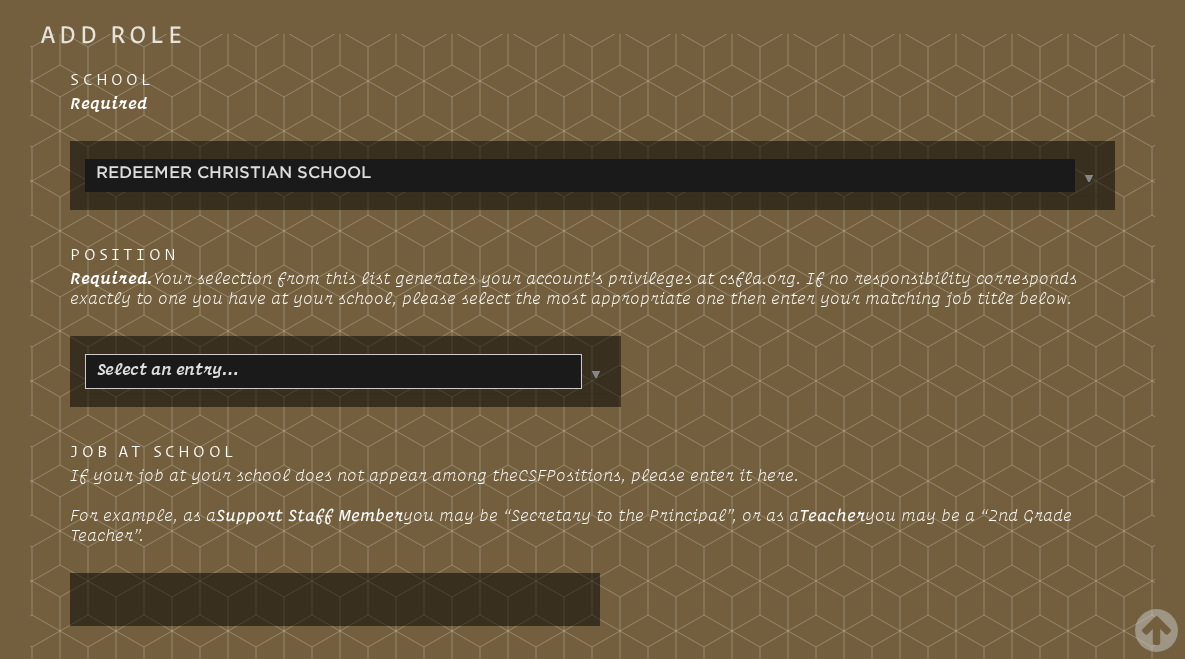 scroll, scrollTop: 1146, scrollLeft: 0, axis: vertical 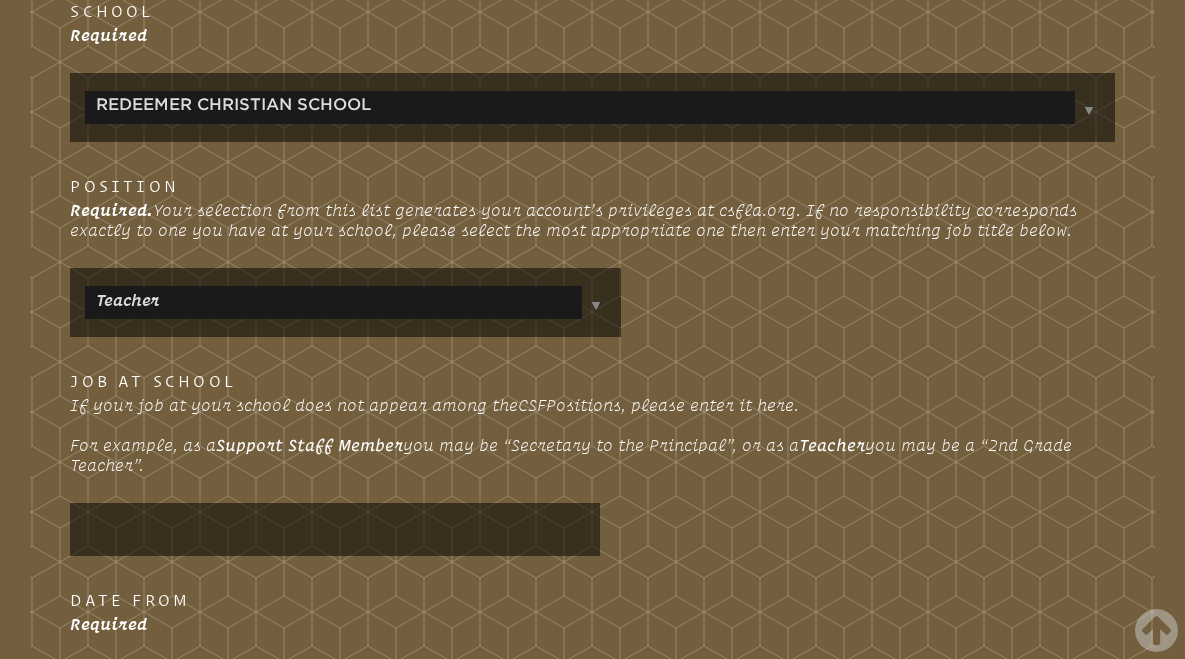 click on "[SCHOOL] [SCHOOL_NAME] [CITY] [POSTAL_CODE] [SCHOOL_NAME] [CITY] [POSTAL_CODE] [SCHOOL_NAME] [CITY] [POSTAL_CODE] [SCHOOL_NAME] [CITY] [POSTAL_CODE] [SCHOOL_NAME] [CITY] [POSTAL_CODE] [SCHOOL_NAME] [CITY] [POSTAL_CODE] [SCHOOL_NAME] [CITY] [POSTAL_CODE] [SCHOOL_NAME] [SCHOOL_NAME]: [CITY] [POSTAL_CODE] [SCHOOL_NAME] [CITY] [POSTAL_CODE] [SCHOOL_NAME] [SCHOOL_NAME]: [CITY] [POSTAL_CODE] [SCHOOL_NAME] [CITY] [POSTAL_CODE] [SCHOOL_NAME] [SCHOOL_NAME] [CITY] [POSTAL_CODE] [SCHOOL_NAME] [POSTAL_CODE]" at bounding box center [592, 256] 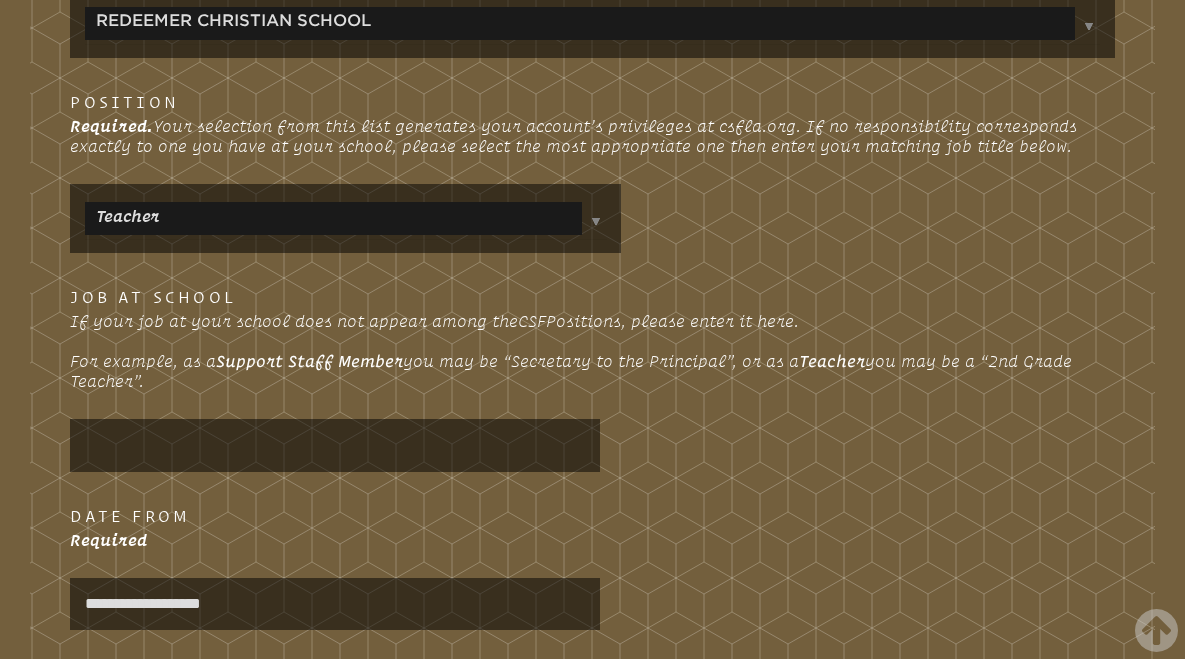click at bounding box center [335, 445] 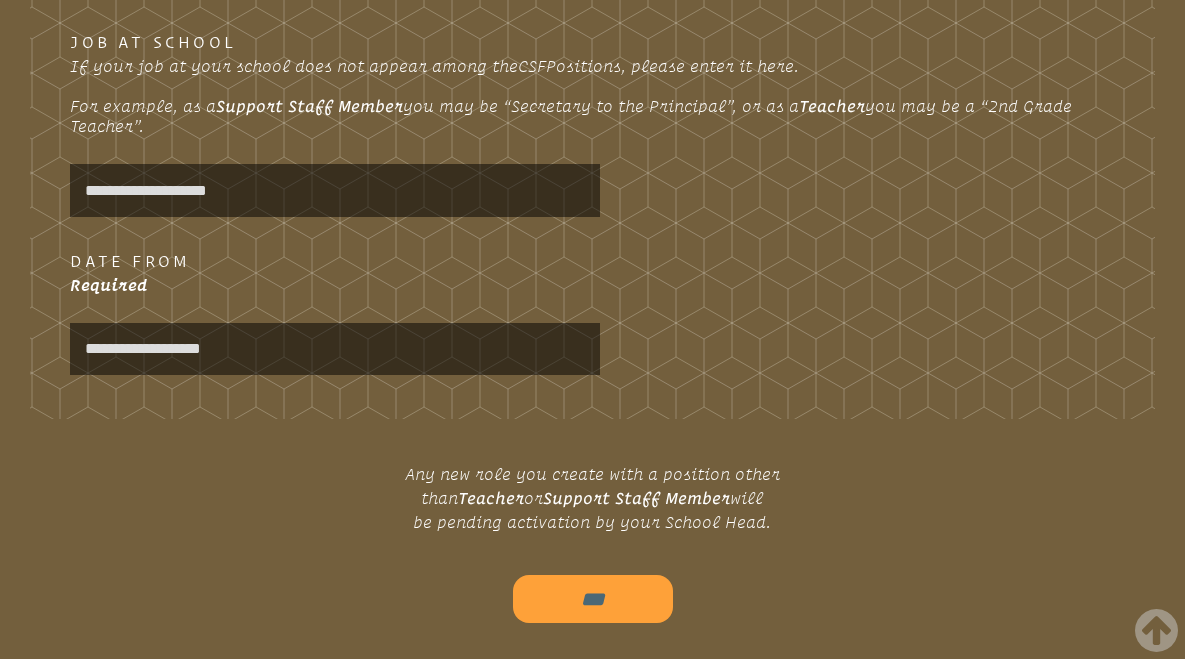 type on "**********" 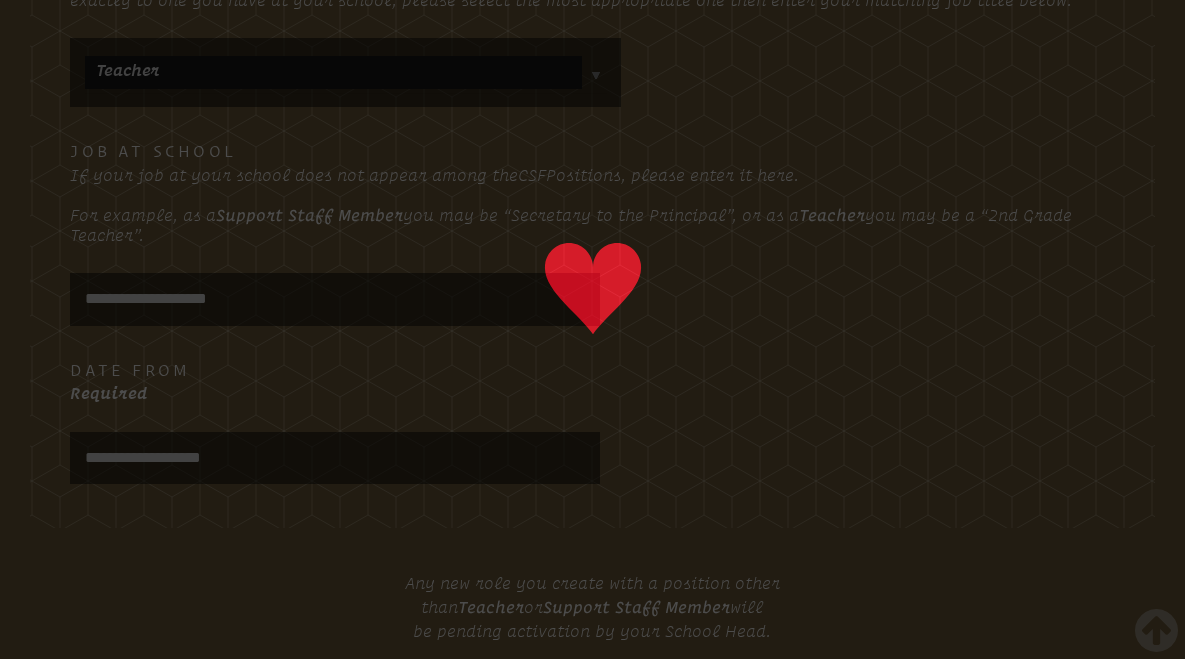 scroll, scrollTop: 1597, scrollLeft: 0, axis: vertical 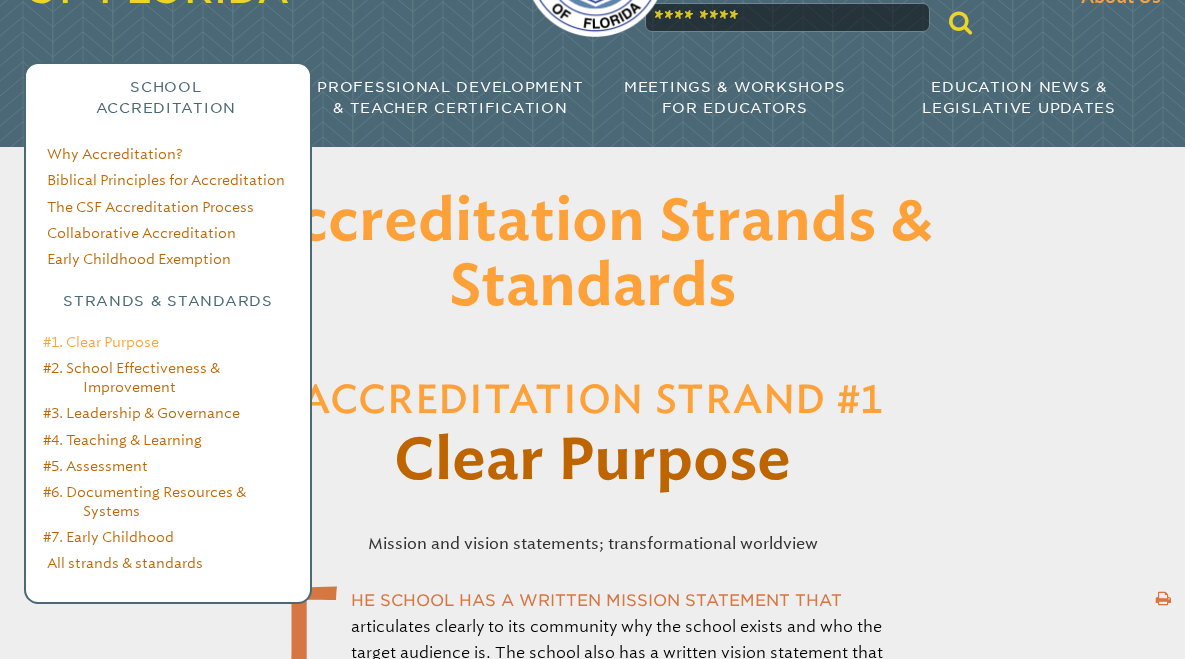 click on "#1. Clear Purpose" at bounding box center (101, 342) 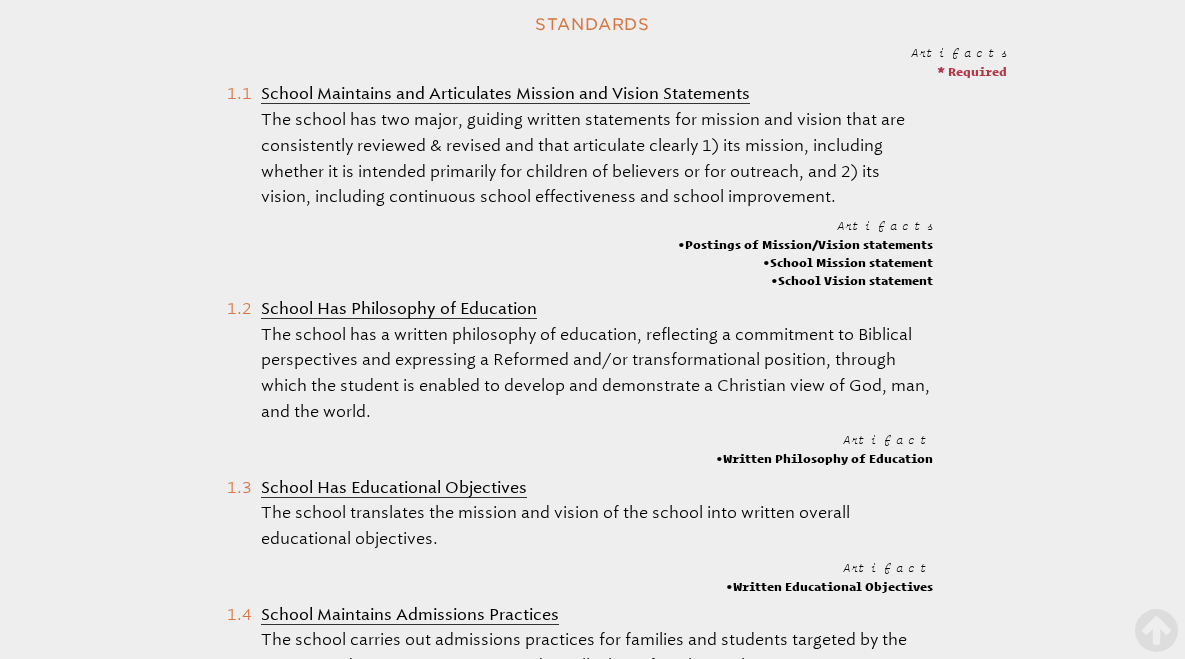 scroll, scrollTop: 1127, scrollLeft: 0, axis: vertical 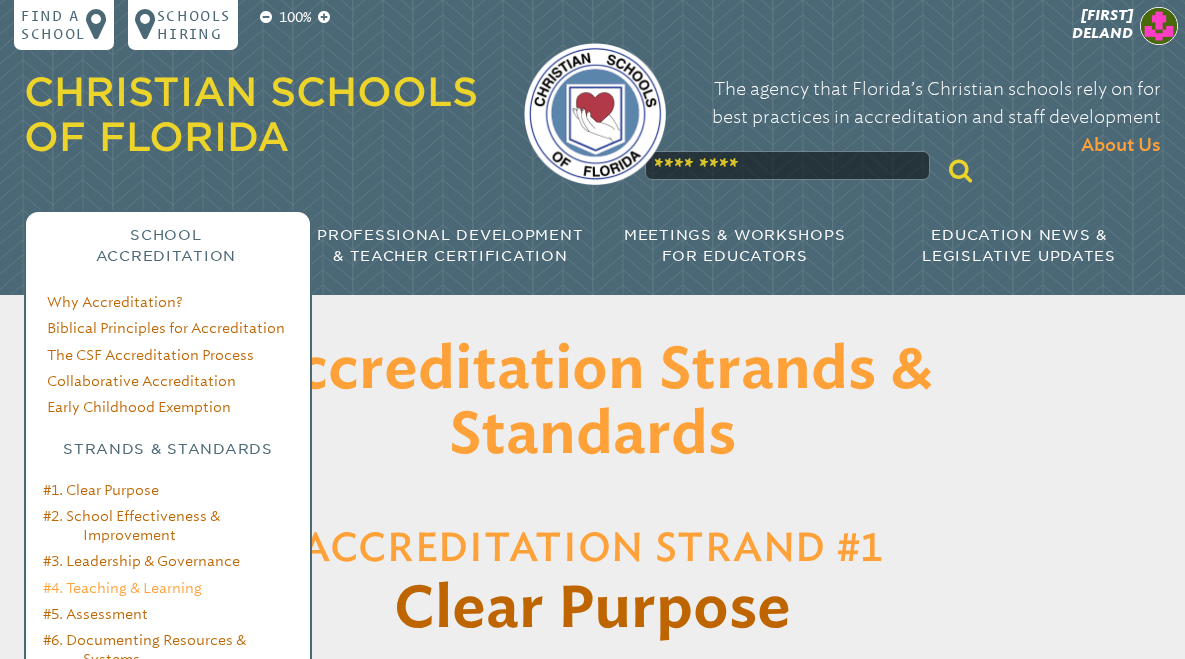 click on "#4. Teaching & Learning" at bounding box center [122, 588] 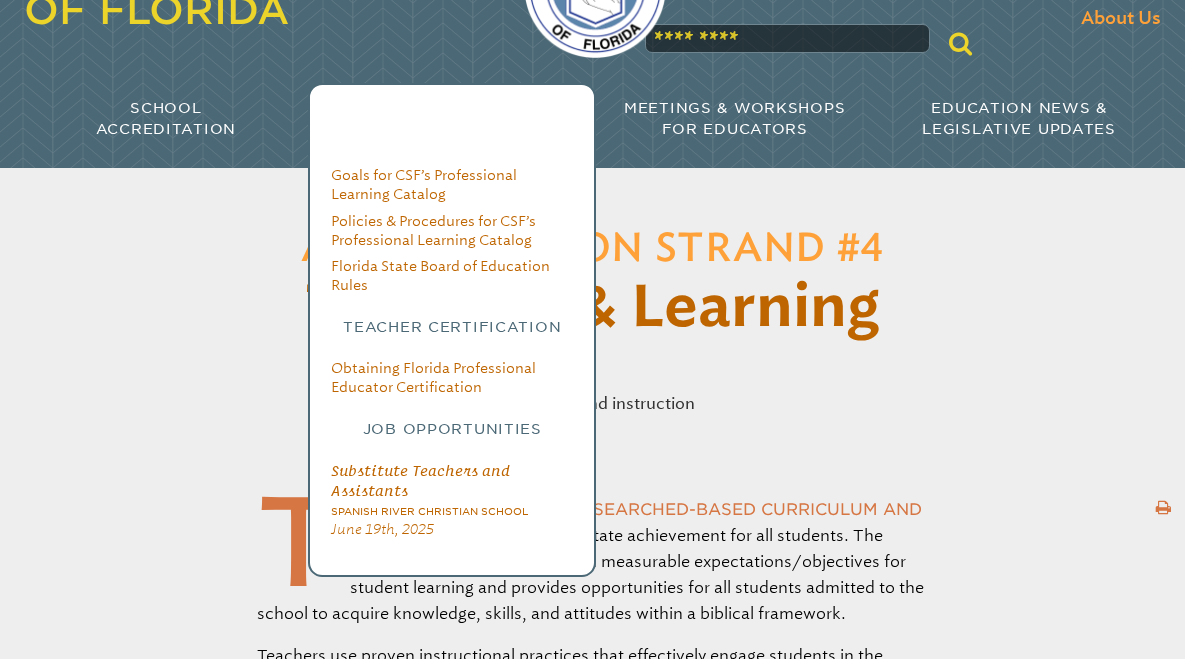 scroll, scrollTop: 105, scrollLeft: 0, axis: vertical 